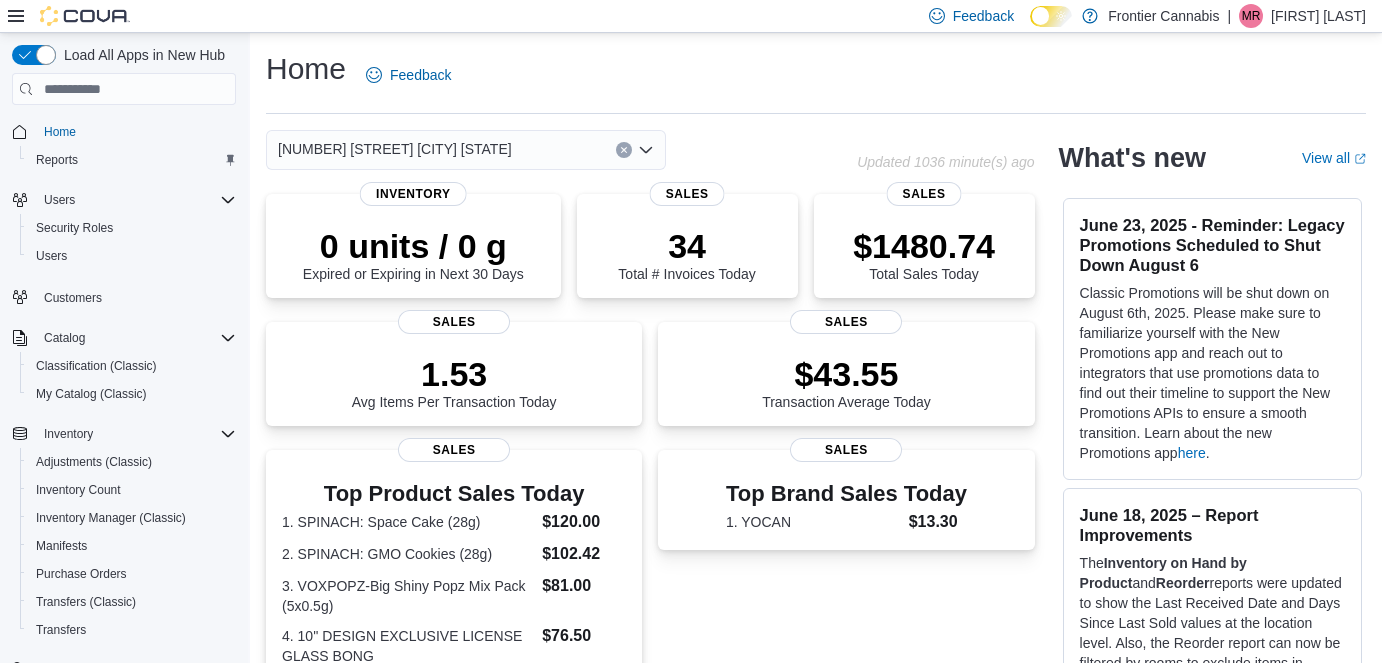 scroll, scrollTop: 0, scrollLeft: 0, axis: both 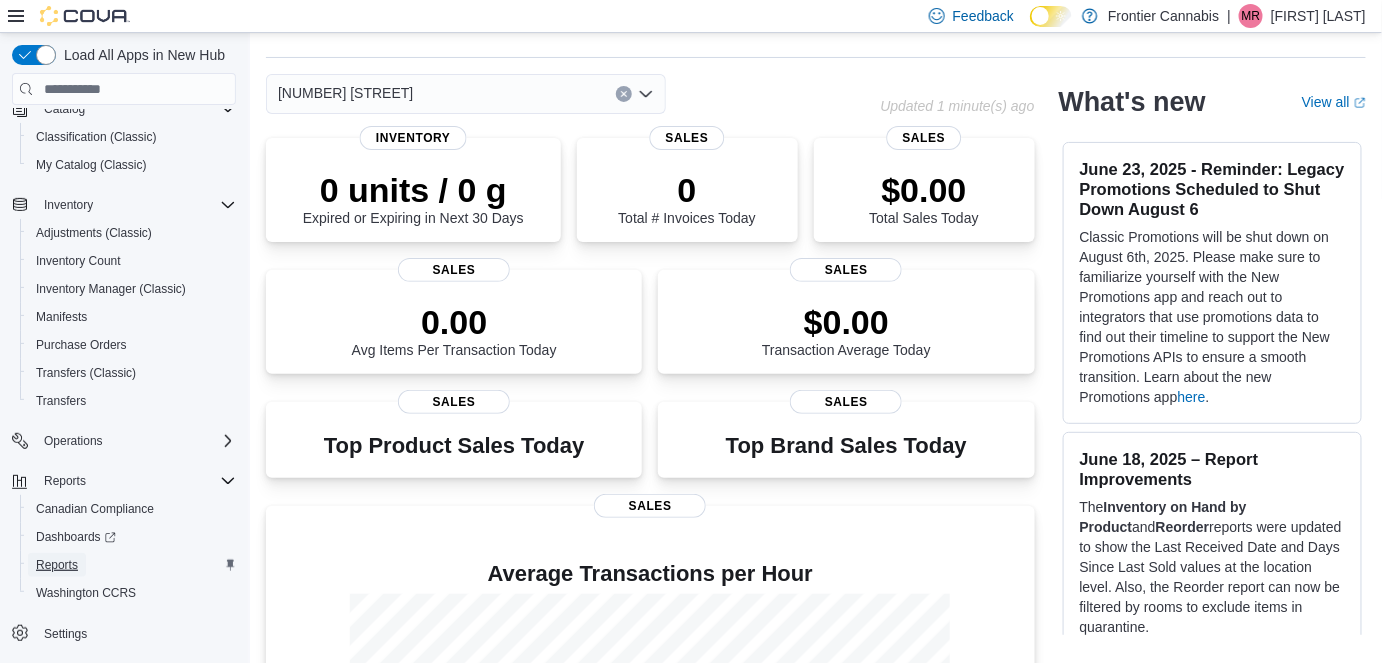 click on "Reports" at bounding box center (57, 565) 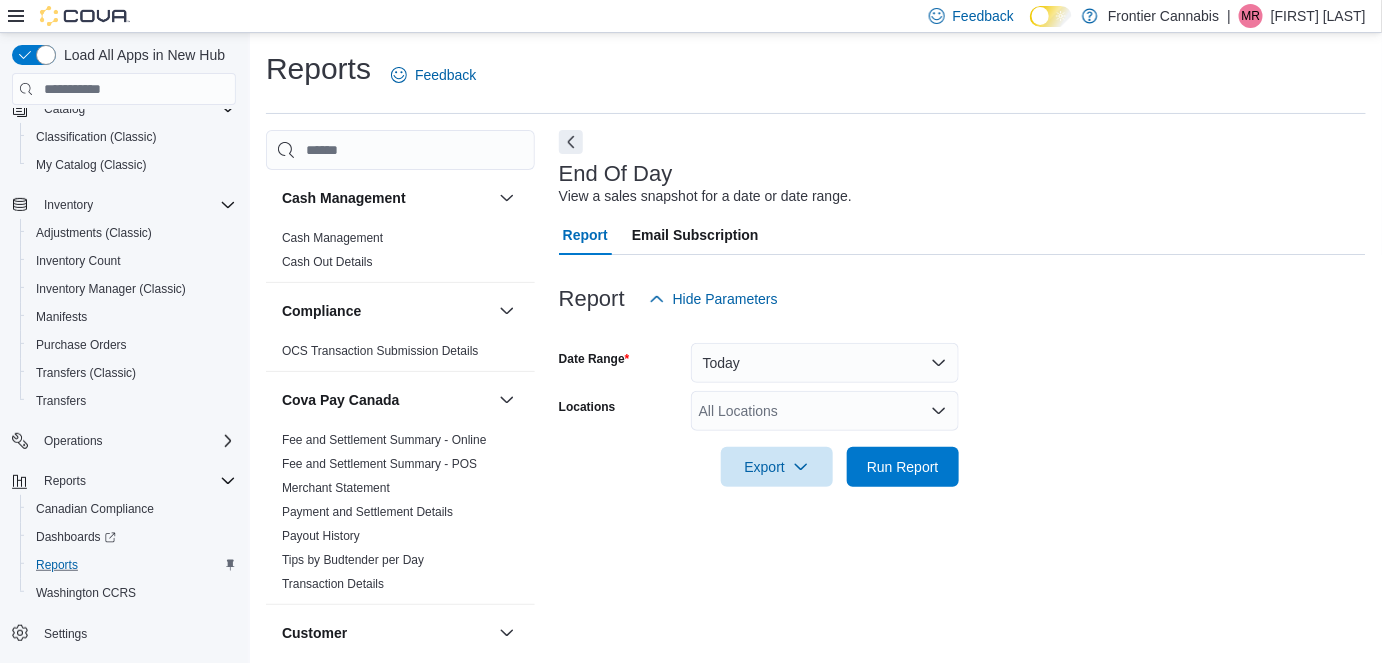 scroll, scrollTop: 20, scrollLeft: 0, axis: vertical 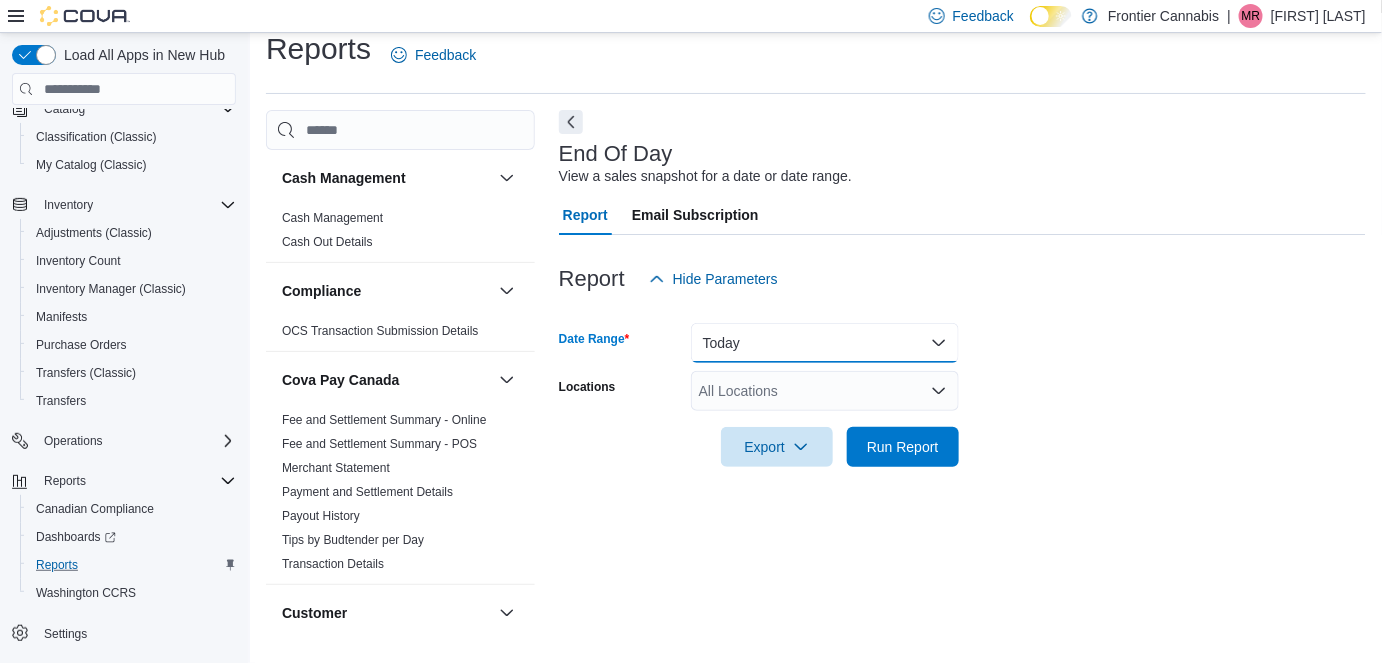 click on "Today" at bounding box center [825, 343] 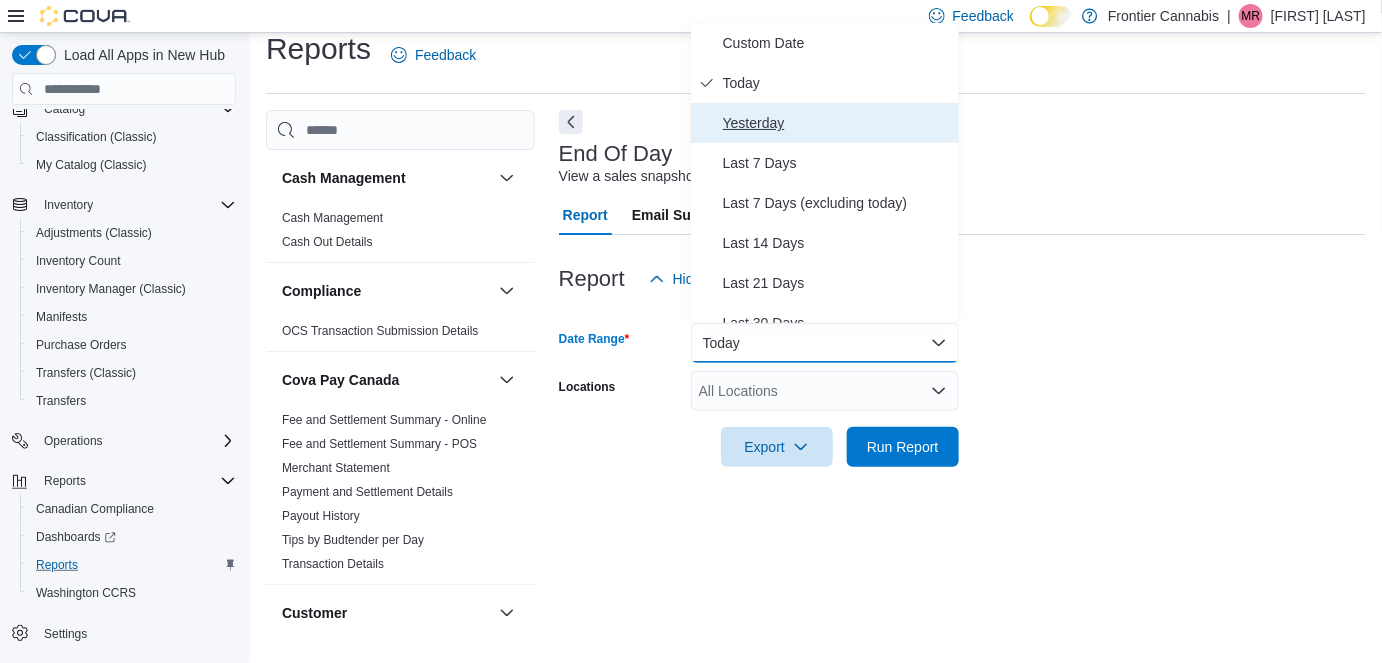 click on "Yesterday" at bounding box center (837, 123) 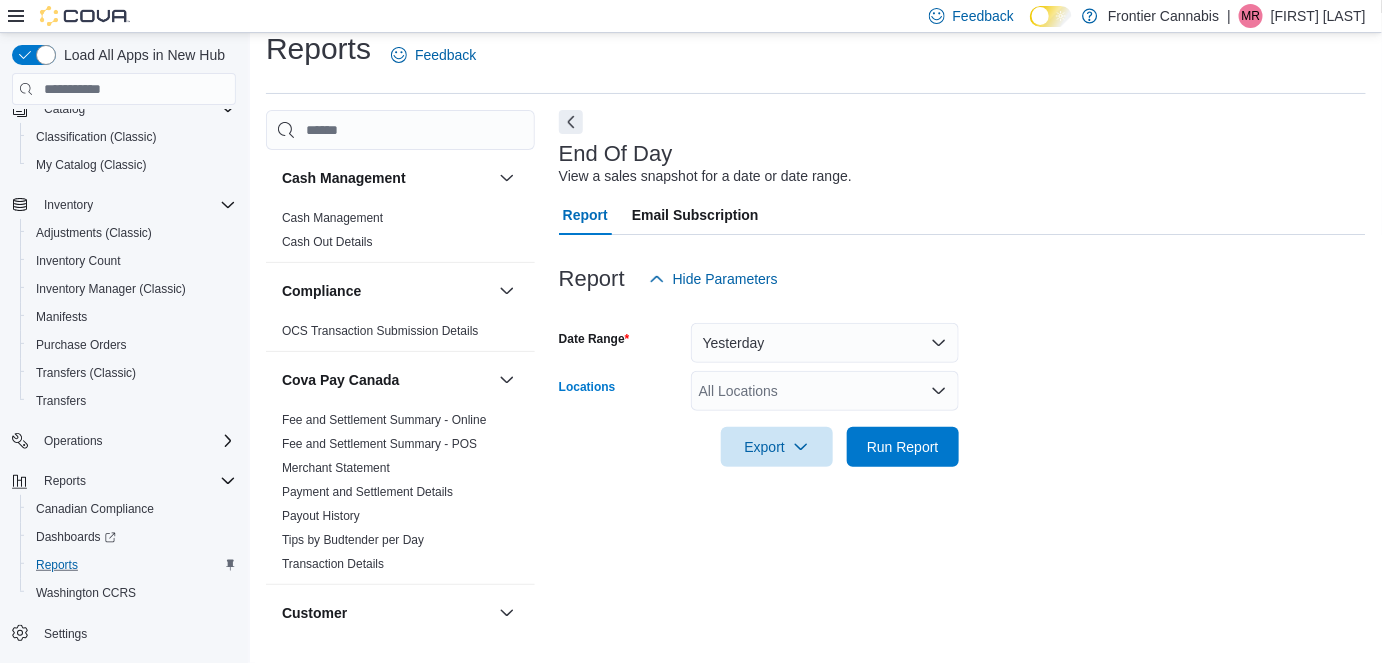 click on "All Locations" at bounding box center (825, 391) 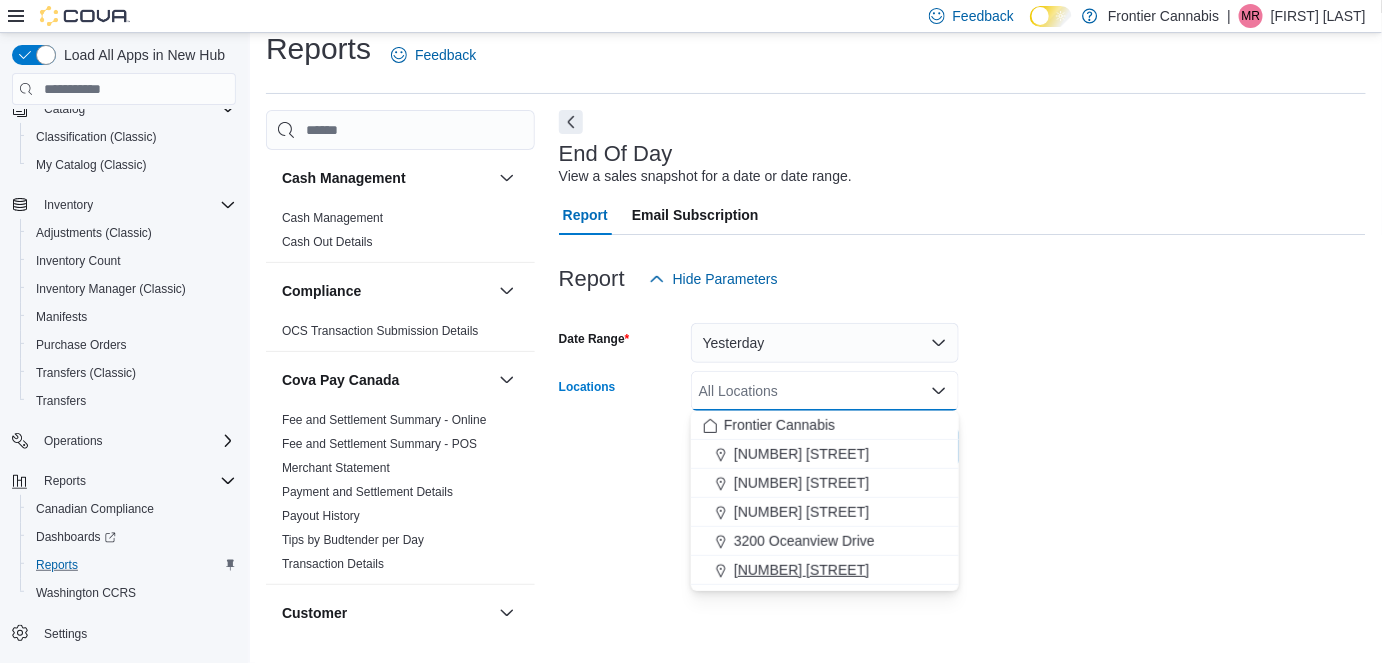 click on "[NUMBER] [STREET]" at bounding box center (801, 570) 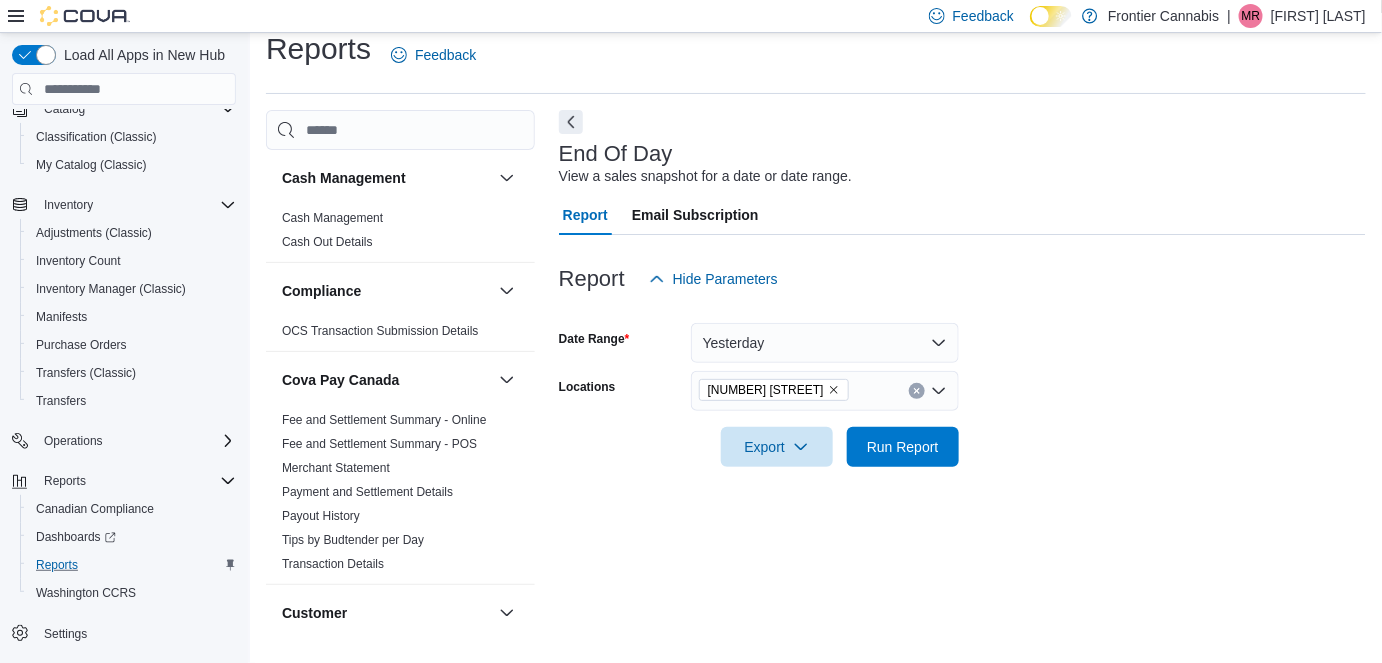 click on "Date Range Yesterday Locations [NUMBER] [STREET] Export Run Report" at bounding box center (962, 383) 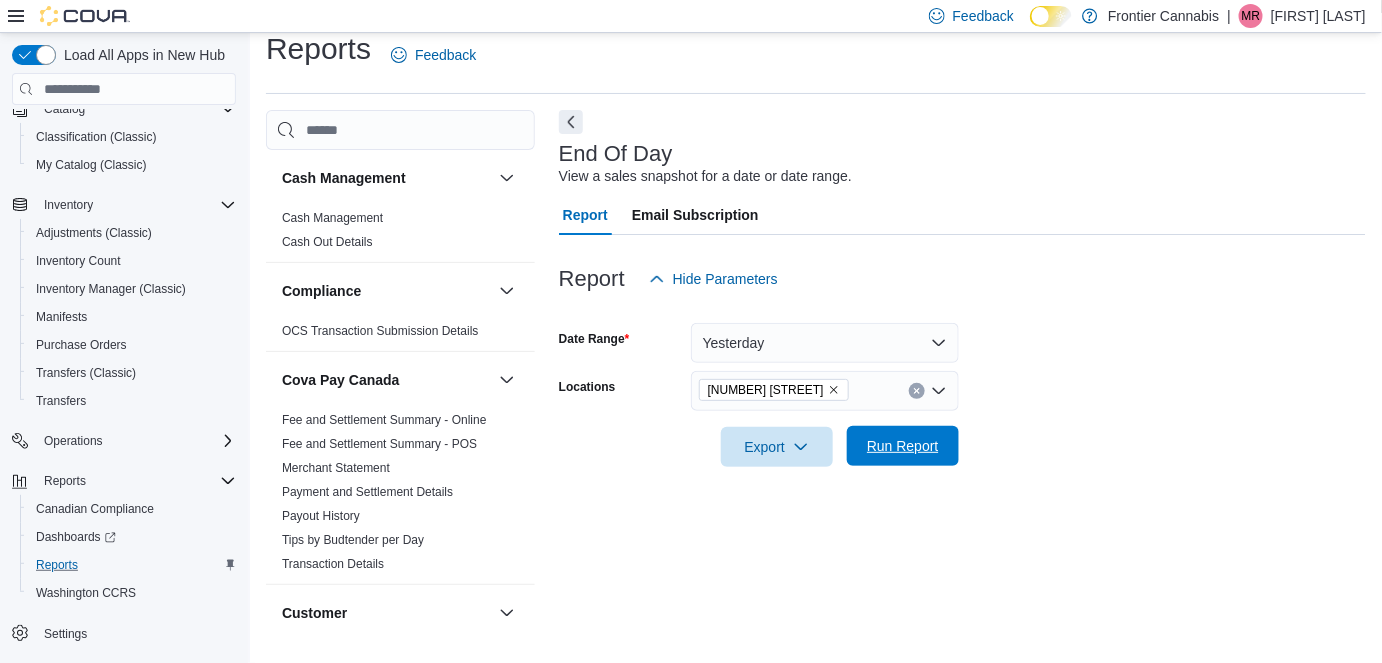click on "Run Report" at bounding box center [903, 446] 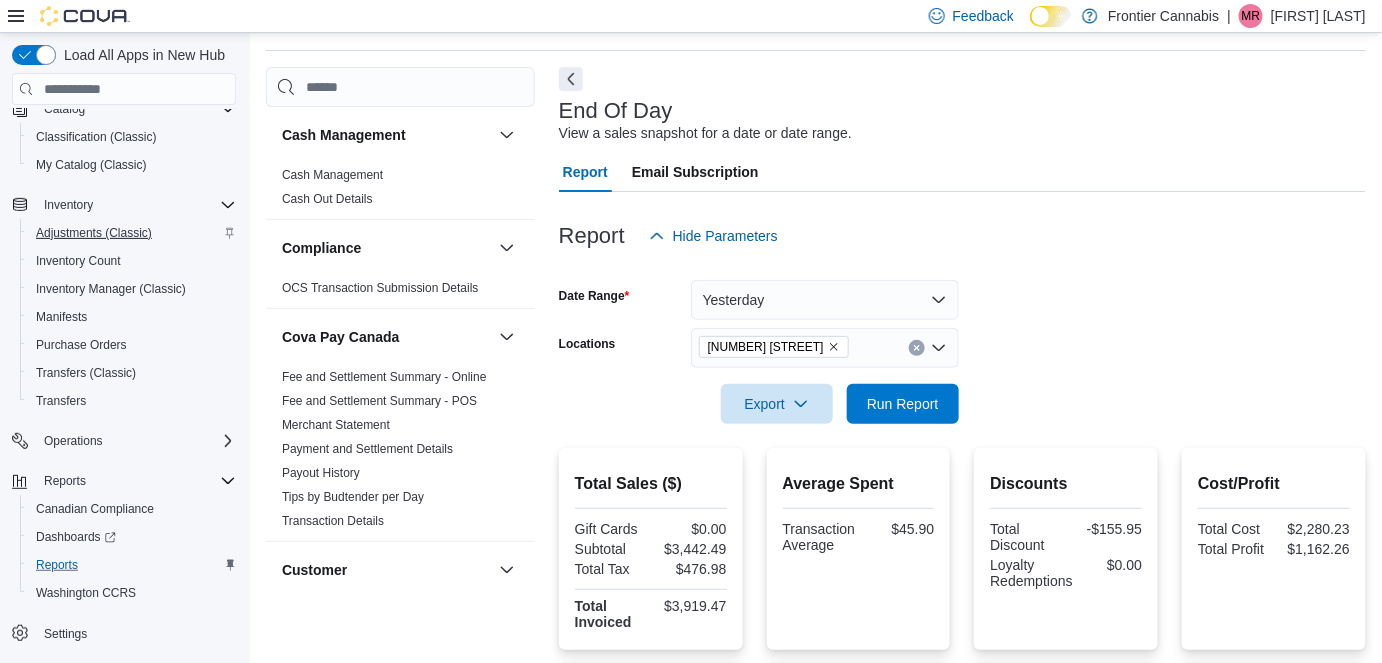 scroll, scrollTop: 0, scrollLeft: 0, axis: both 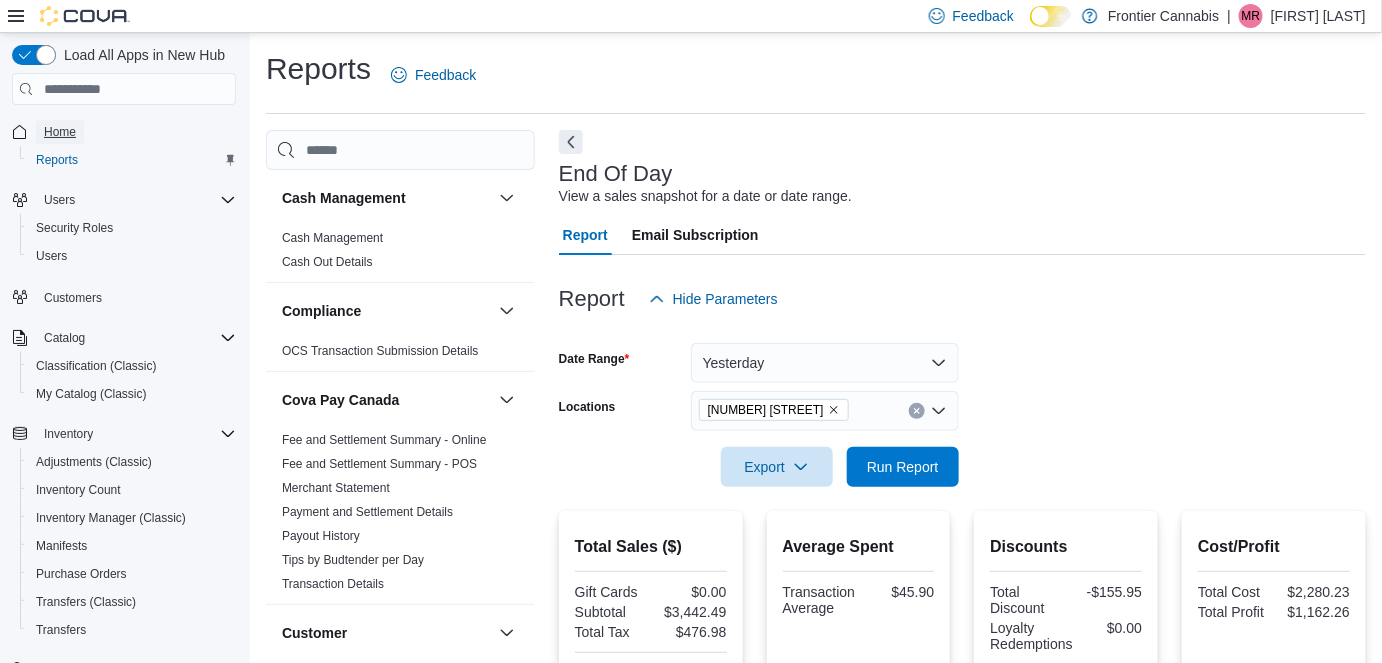 click on "Home" at bounding box center [60, 132] 